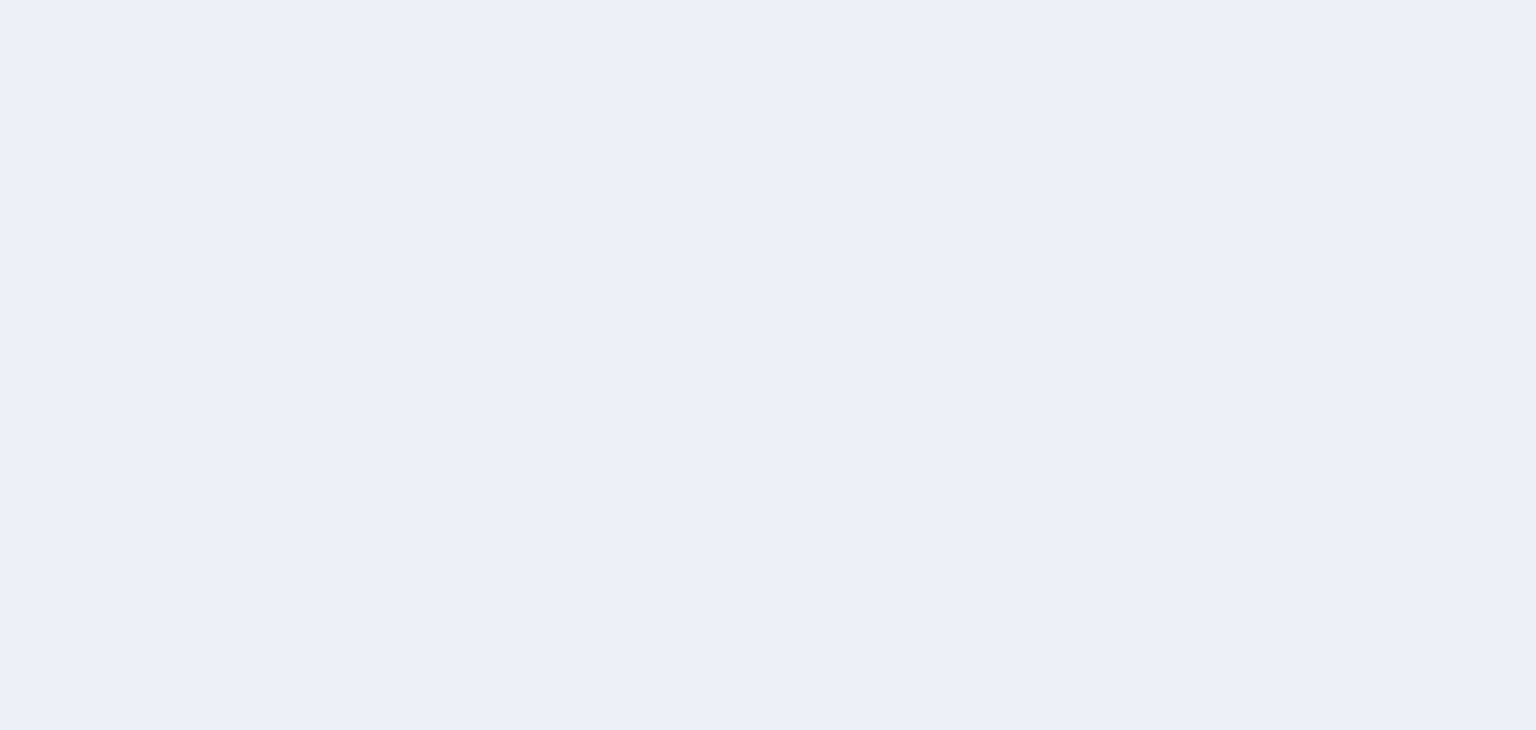 scroll, scrollTop: 0, scrollLeft: 0, axis: both 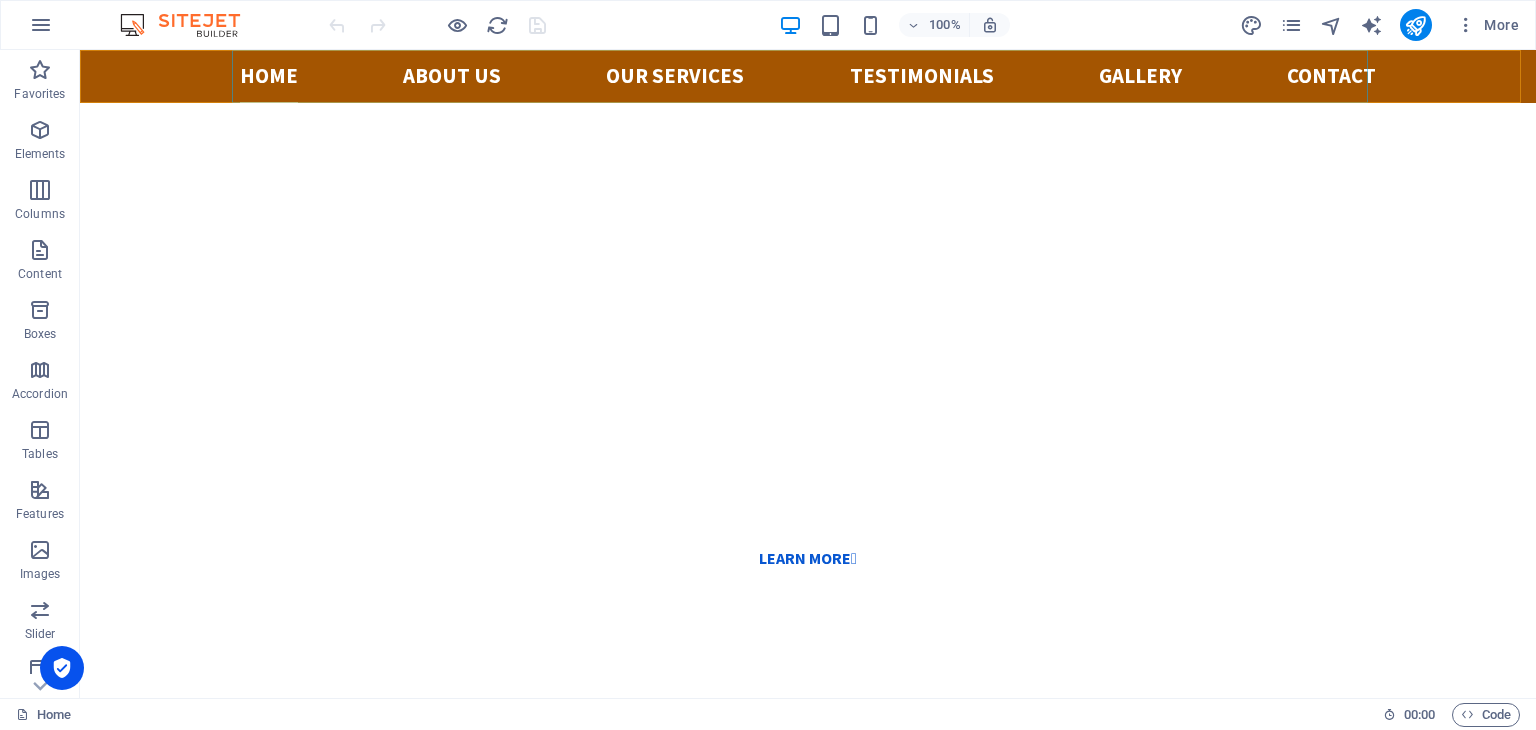 click on "Home About us Our services Testimonials Gallery Contact" at bounding box center (808, 76) 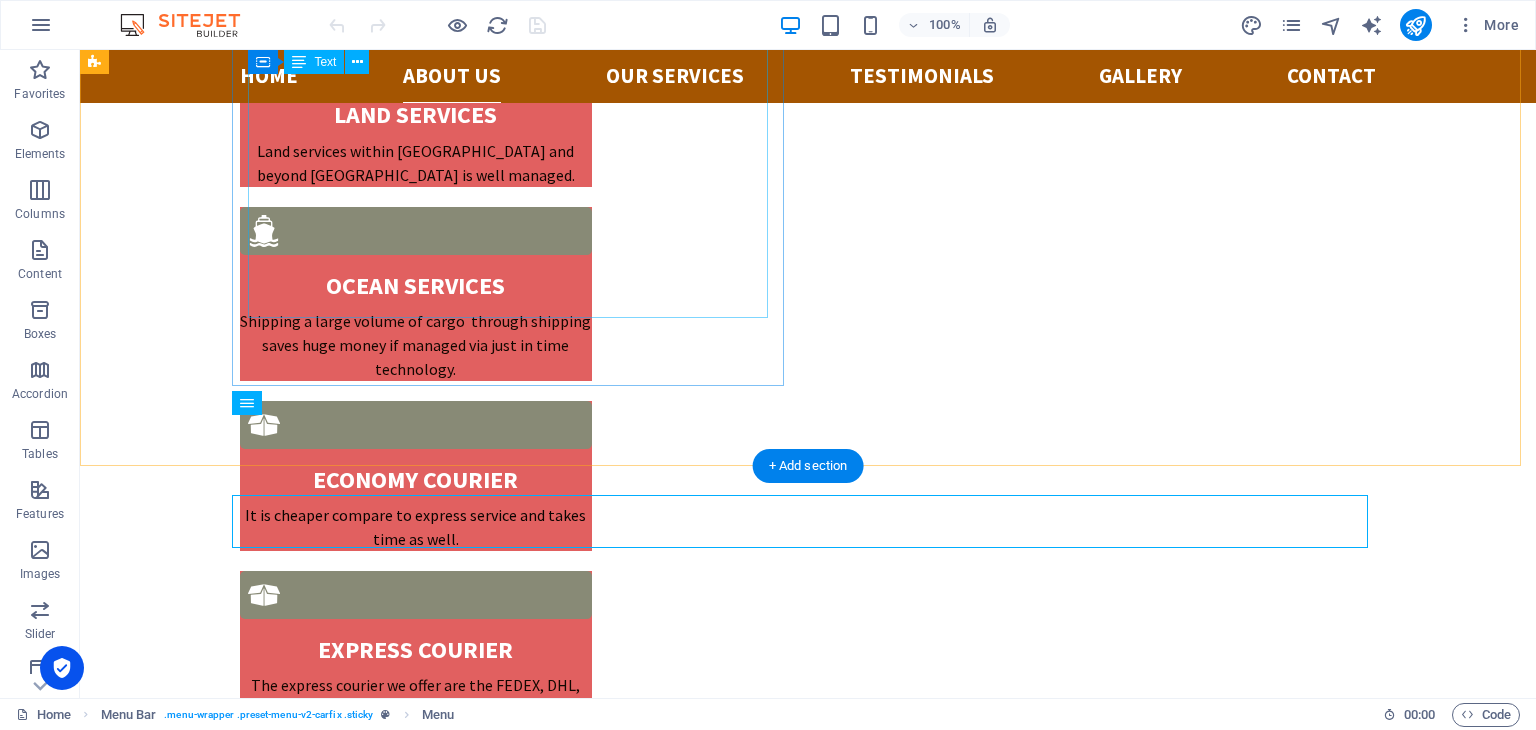 scroll, scrollTop: 2412, scrollLeft: 0, axis: vertical 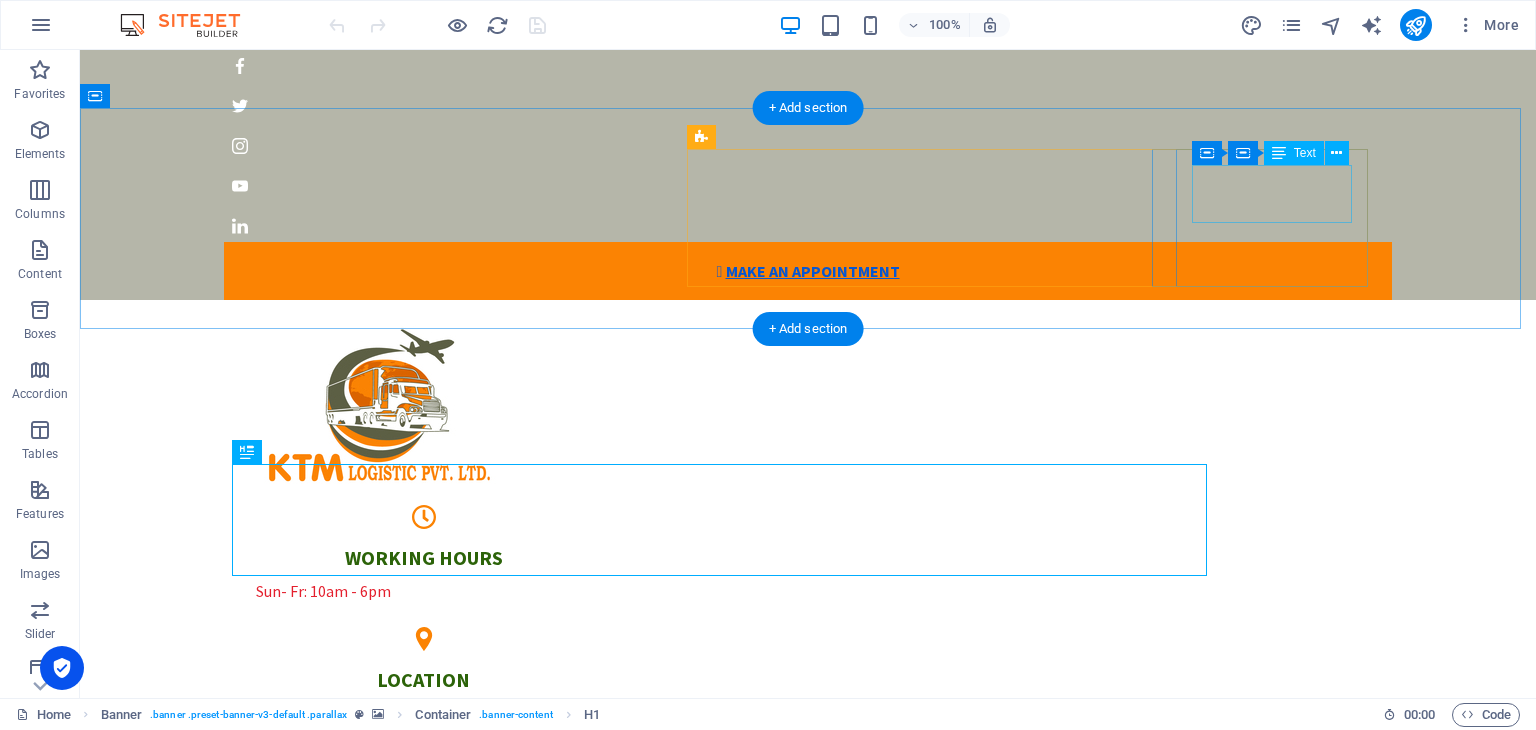 click on "[PHONE_NUMBER]" at bounding box center [322, 859] 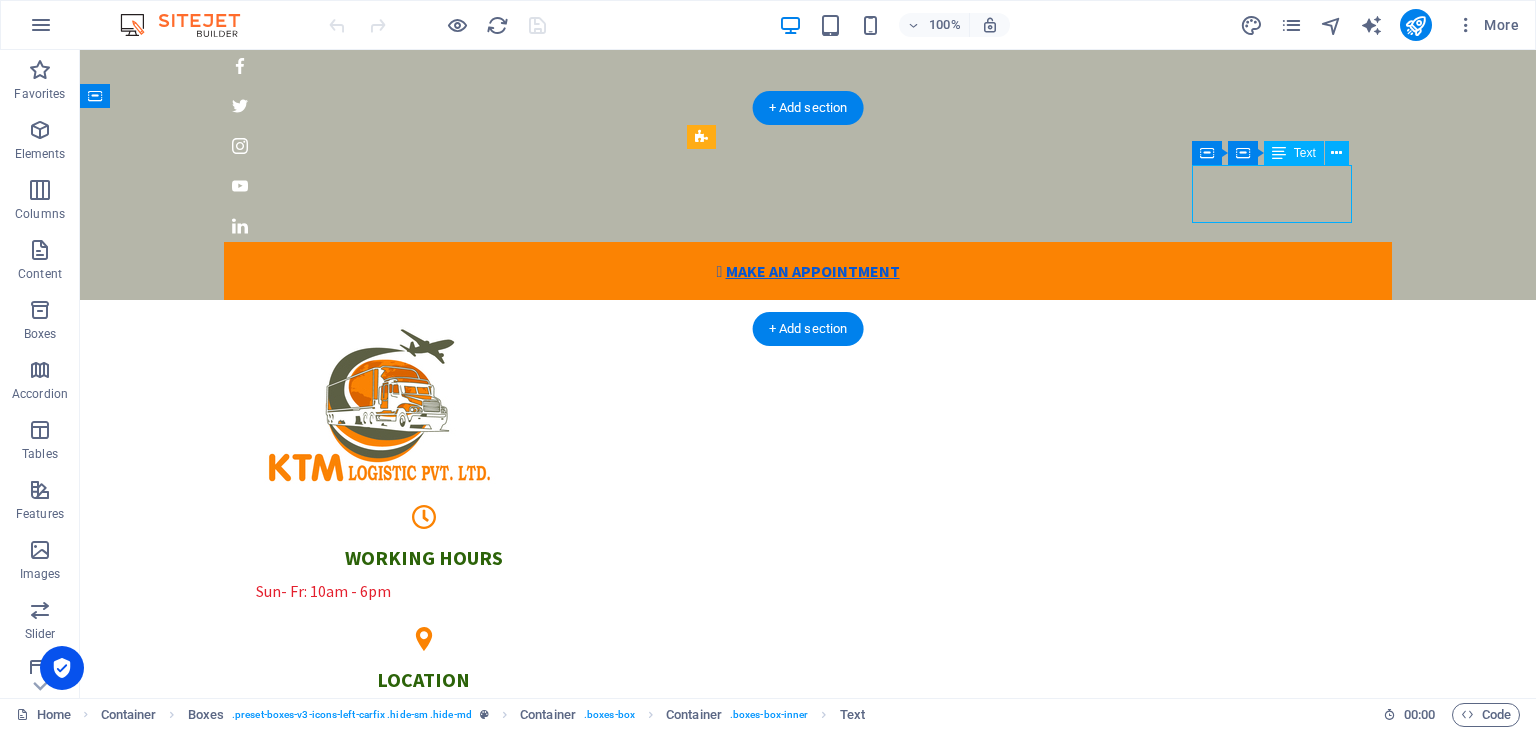 click on "[PHONE_NUMBER]" at bounding box center [322, 859] 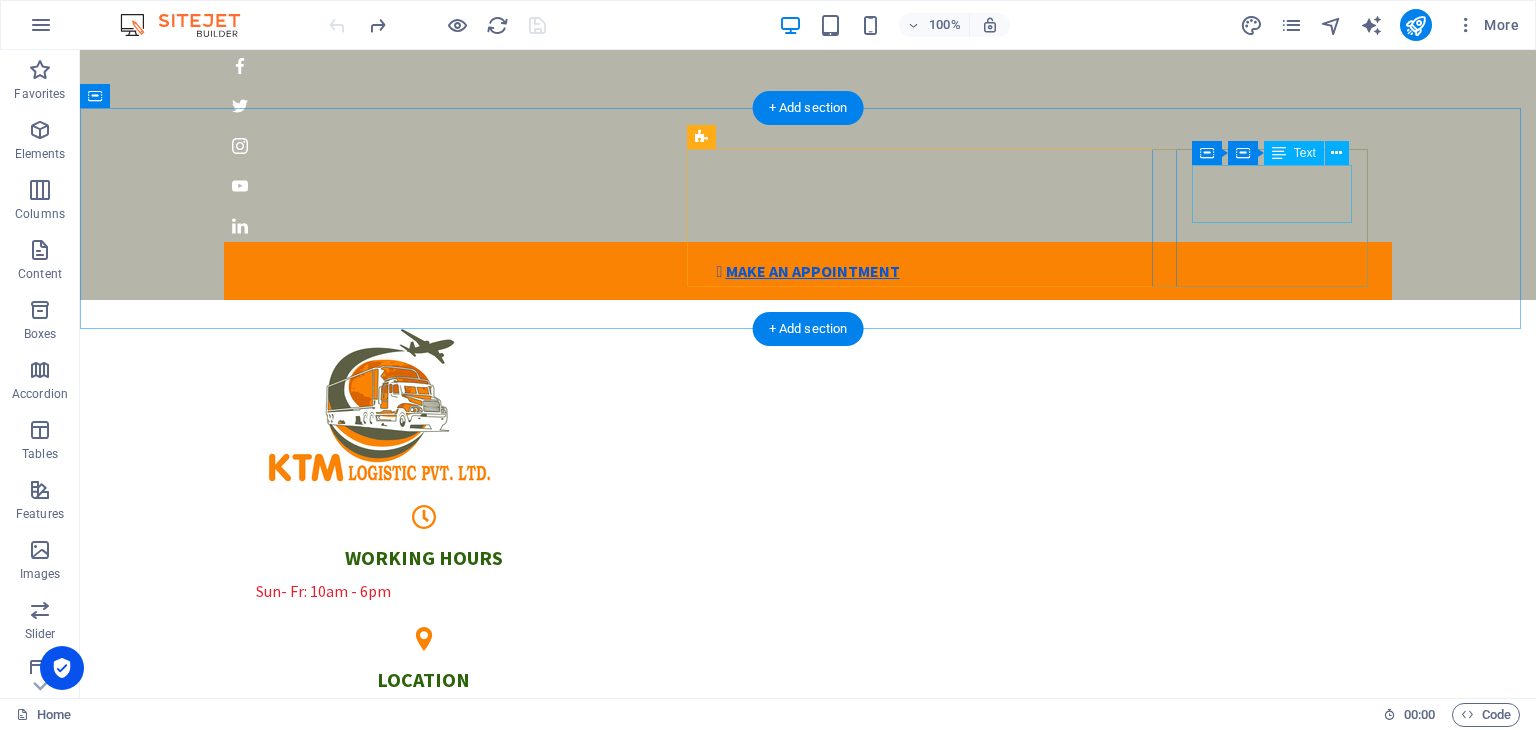 click on "[PHONE_NUMBER]" at bounding box center (322, 859) 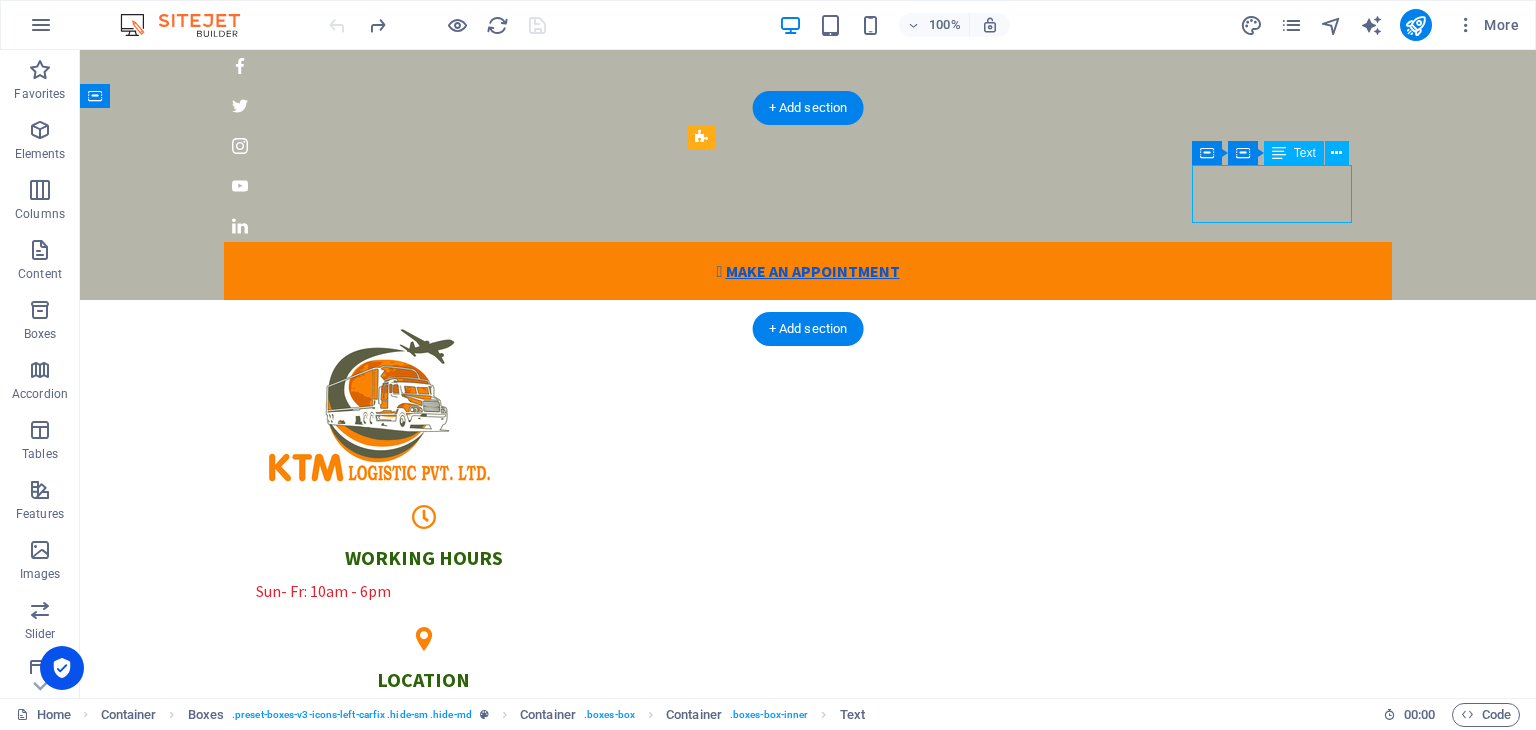 click on "[PHONE_NUMBER]" at bounding box center (322, 859) 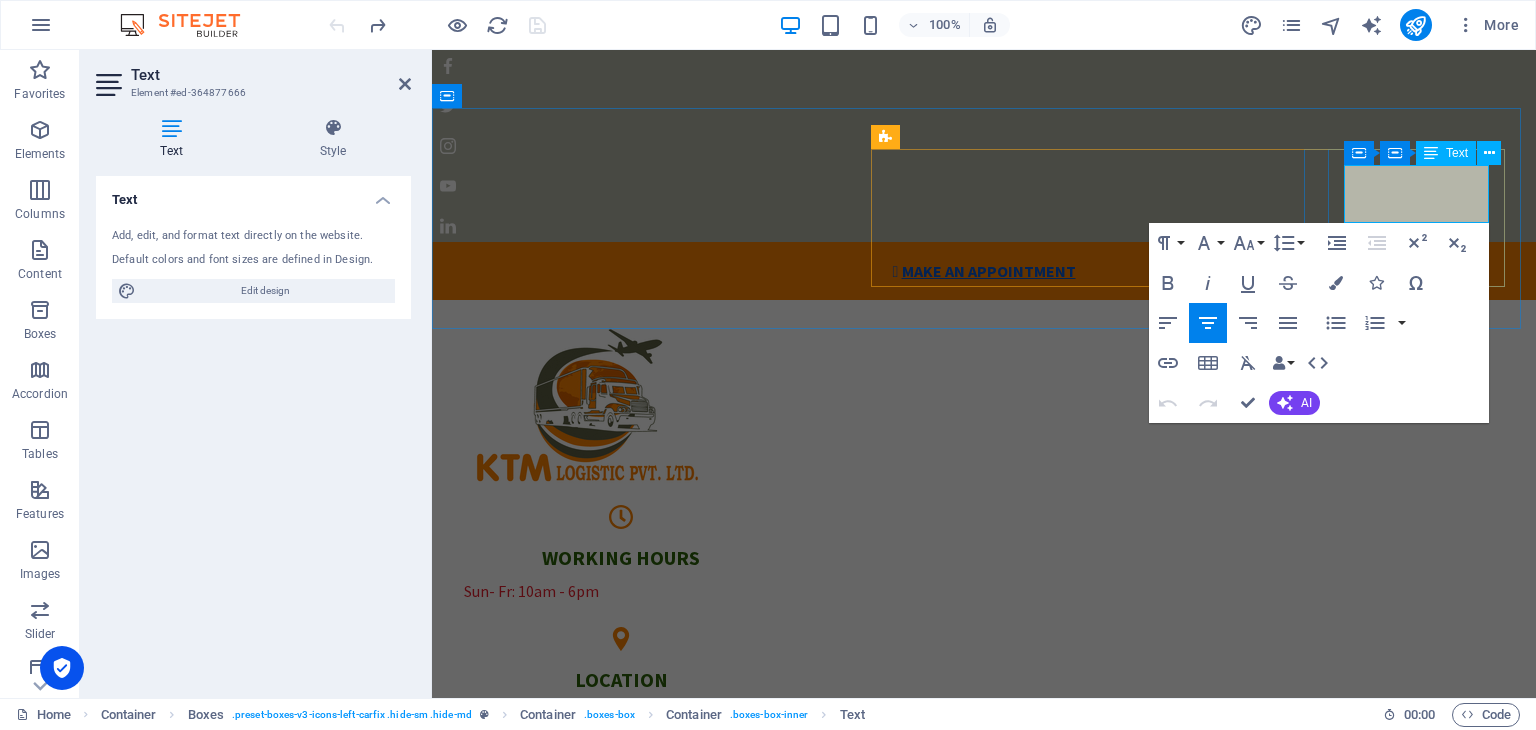 click on "[PHONE_NUMBER]" at bounding box center [530, 859] 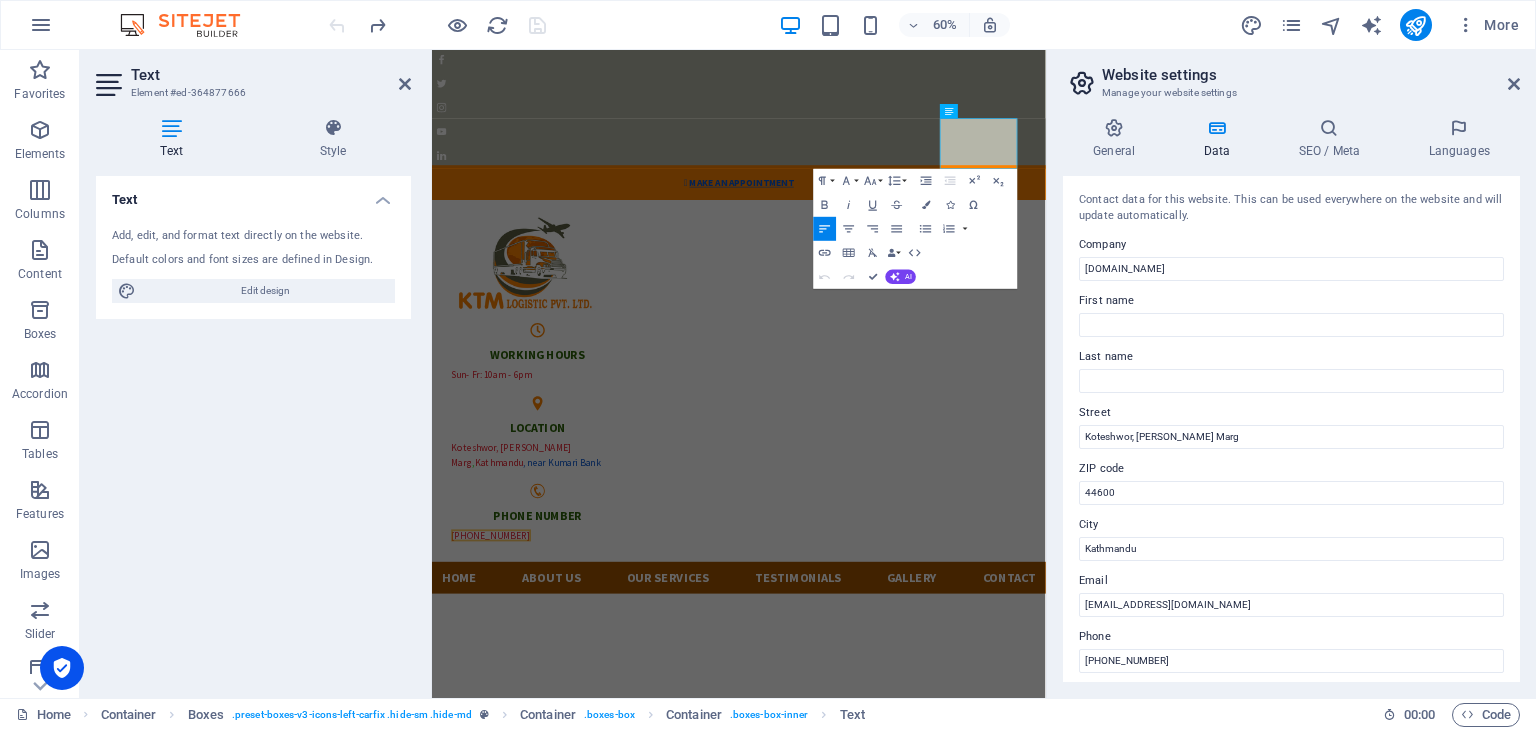 type 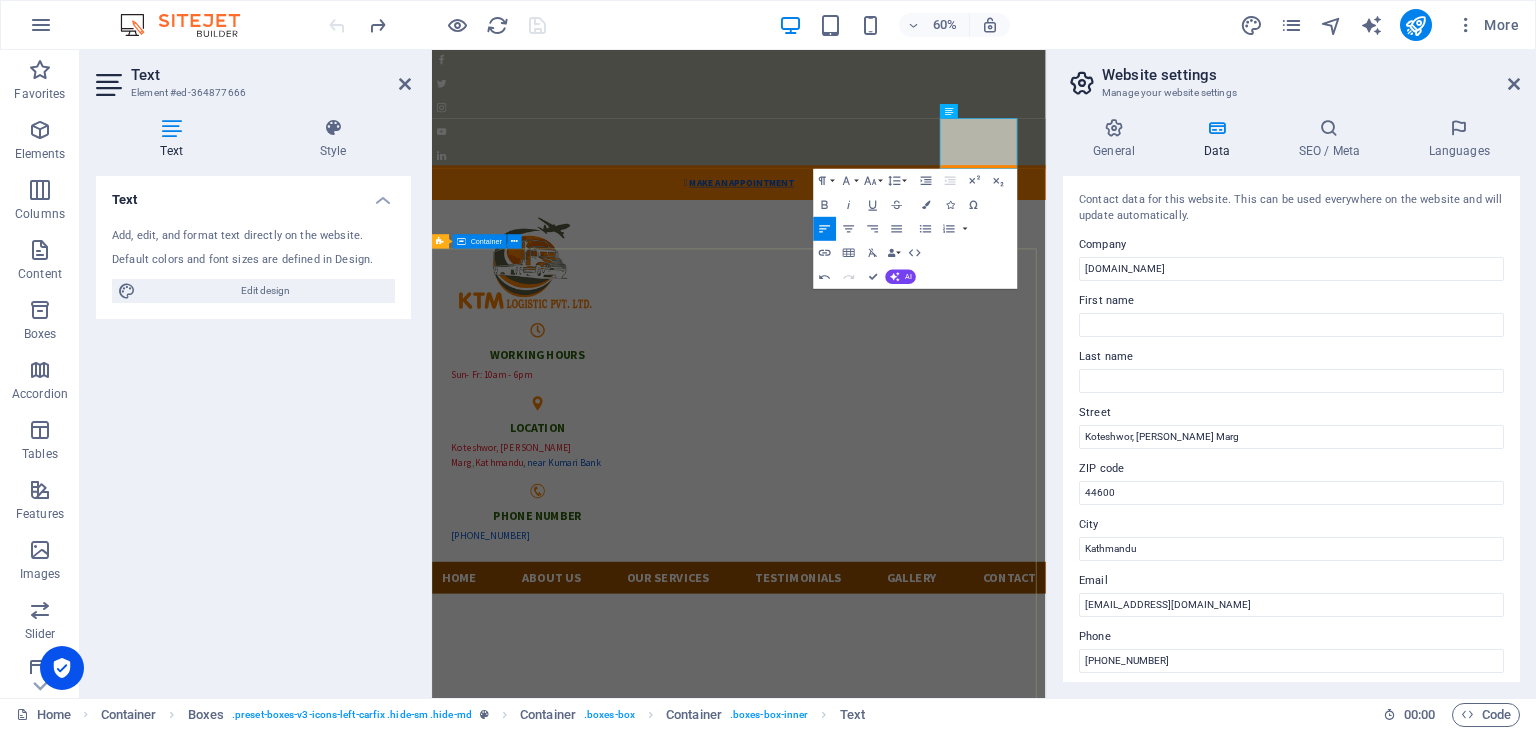 click on "Welcome to KTM LOGISTIC "ELEVATE YOUR CARGO EXPERIENCE WITH OUR CLASS-LEADING SERVICES." Learn more  " at bounding box center [943, 2114] 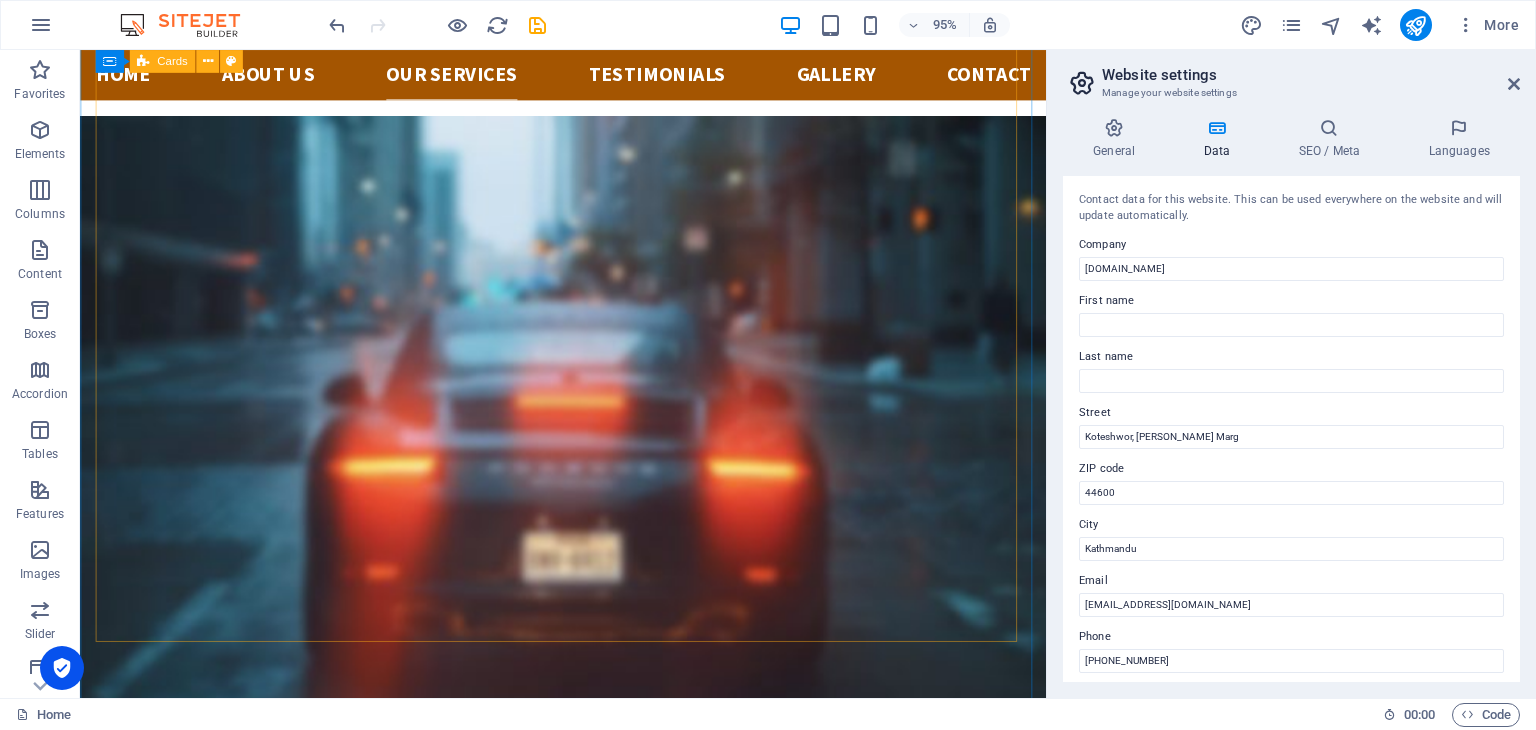 scroll, scrollTop: 3219, scrollLeft: 0, axis: vertical 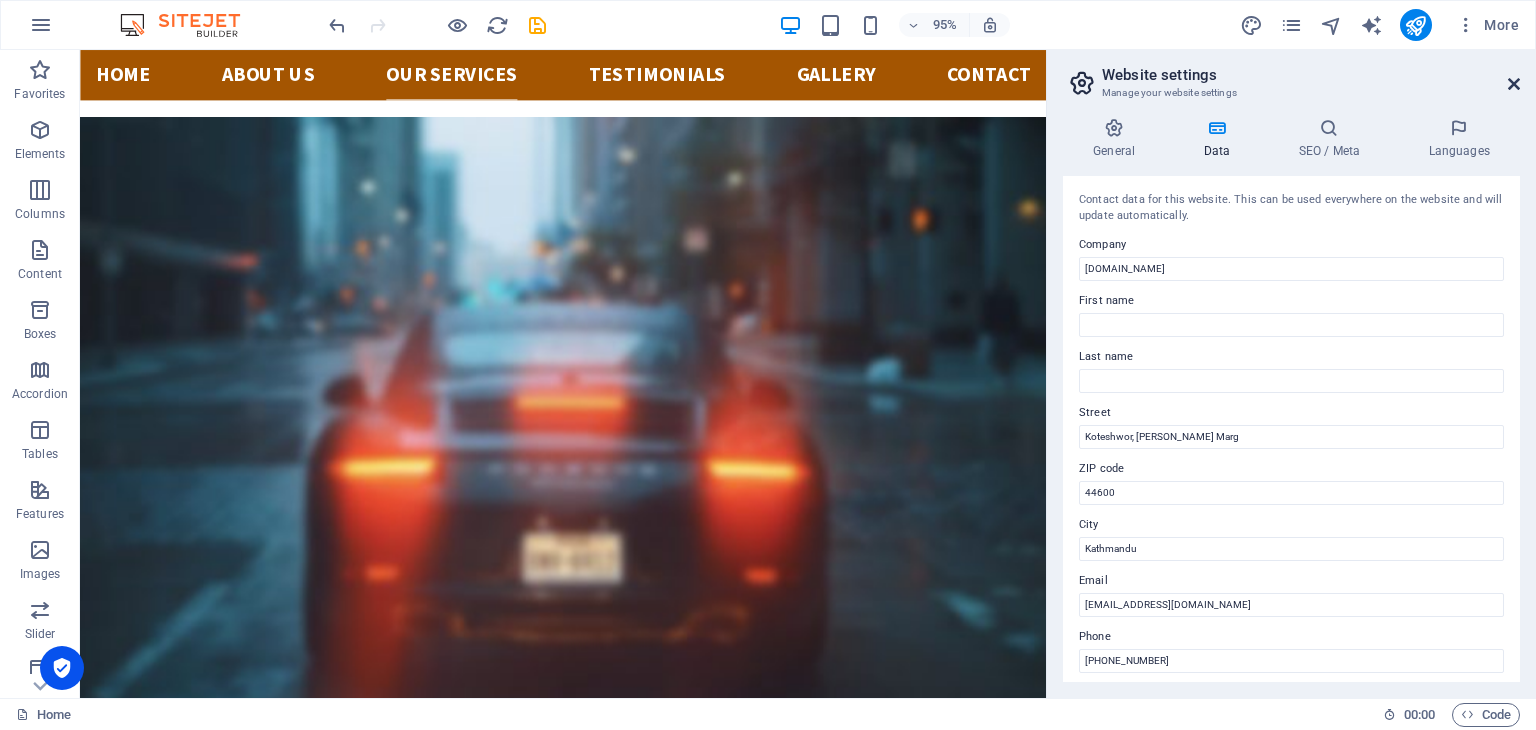 click at bounding box center [1514, 84] 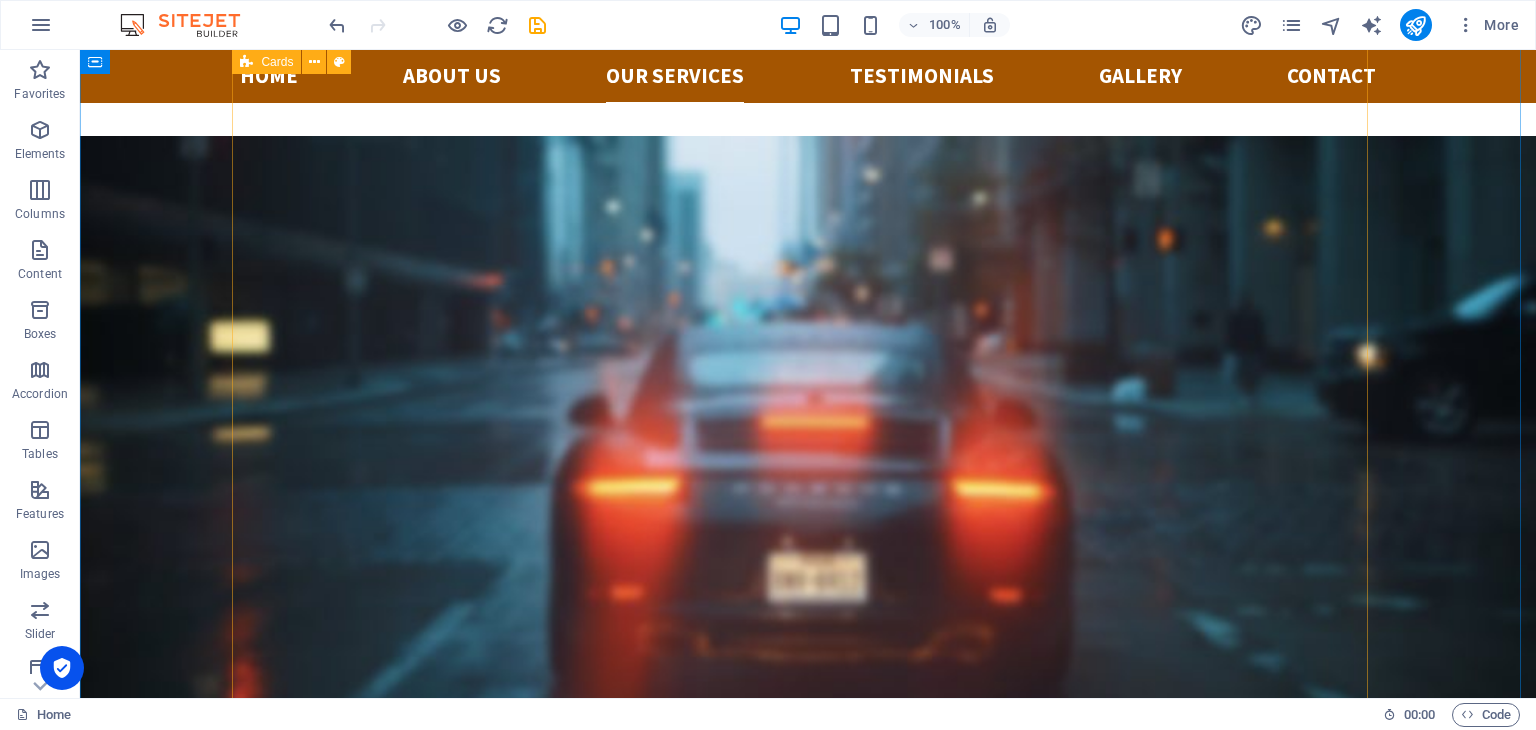scroll, scrollTop: 2947, scrollLeft: 0, axis: vertical 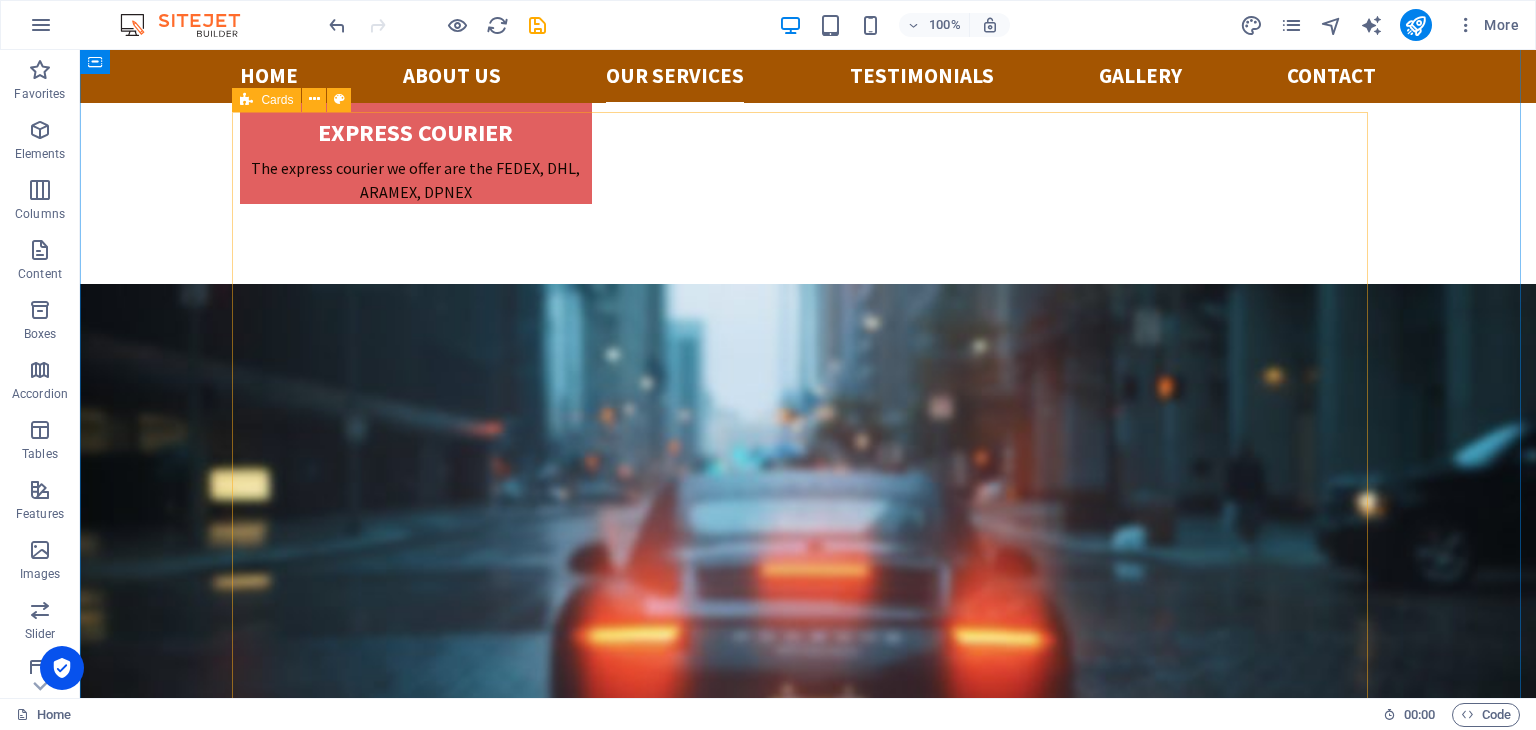 drag, startPoint x: 1182, startPoint y: 677, endPoint x: 1116, endPoint y: 778, distance: 120.65239 